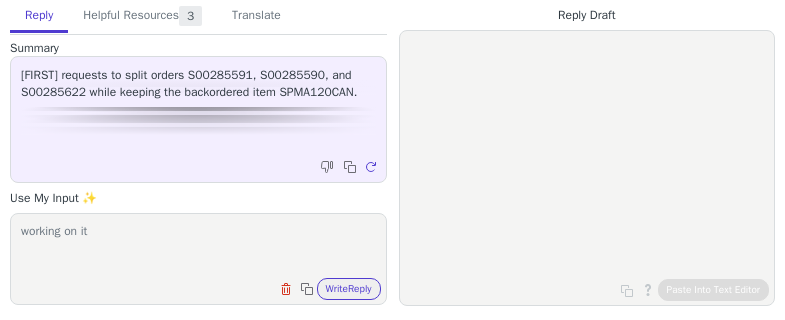scroll, scrollTop: 0, scrollLeft: 0, axis: both 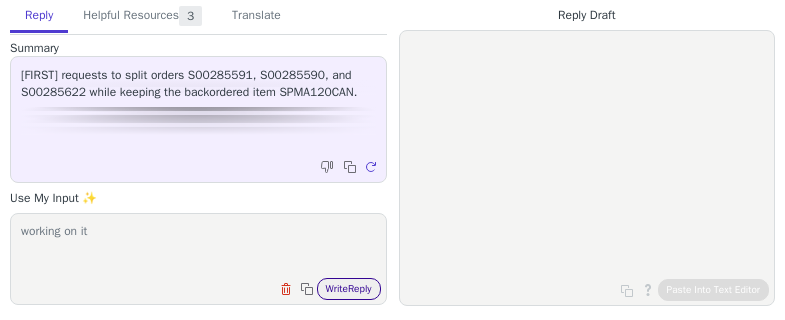 click on "Write  Reply" at bounding box center (349, 289) 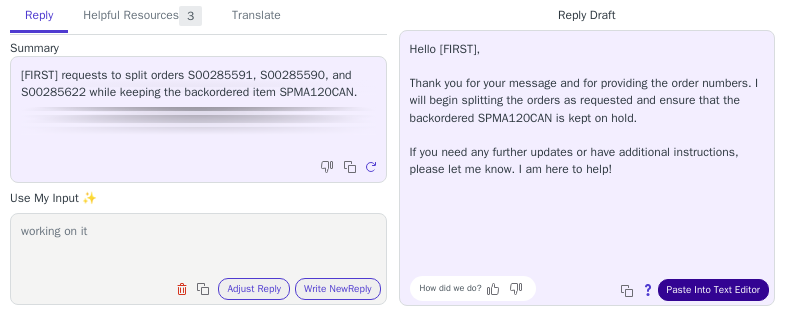 click on "Paste Into Text Editor" at bounding box center (713, 290) 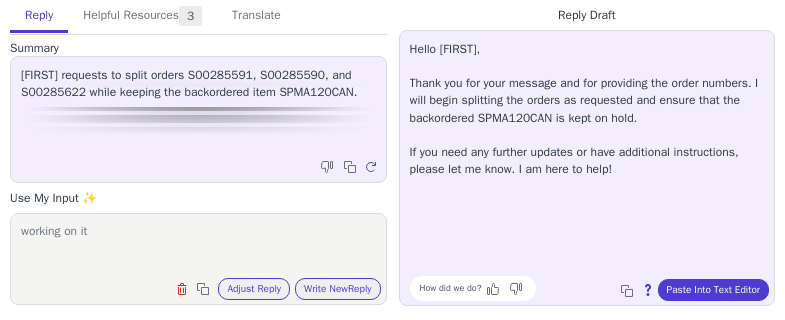 paste on "Hello Christine,
Thank you very much for contacting Pattern 3PL Support and for providing the order numbers. We are currently reviewing these orders for split, will update you asap
If you need any further updates or have additional instructions, please let me know. I am here to help!" 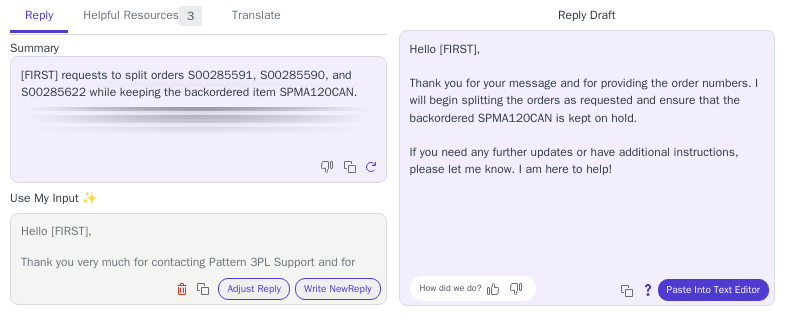 drag, startPoint x: 125, startPoint y: 245, endPoint x: 2, endPoint y: 231, distance: 123.79418 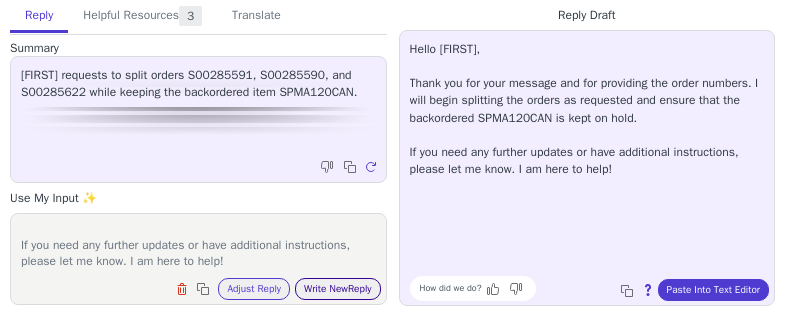 type on "Hello Christine,
Thank you very much for contacting Pattern 3PL Support and for providing the order numbers. We are currently reviewing these orders for split, will update you asap
If you need any further updates or have additional instructions, please let me know. I am here to help!" 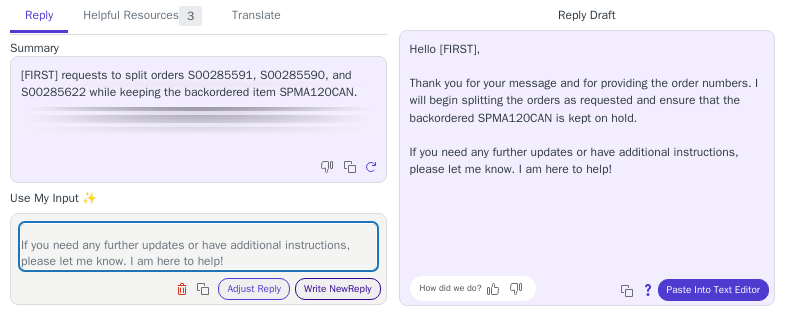 click on "Write New  Reply" at bounding box center [338, 289] 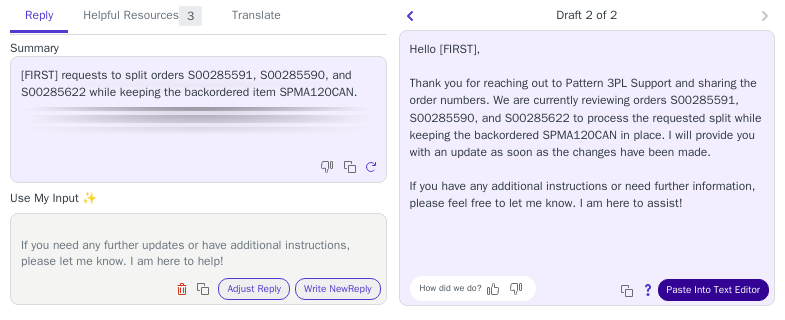 click on "Paste Into Text Editor" at bounding box center (713, 290) 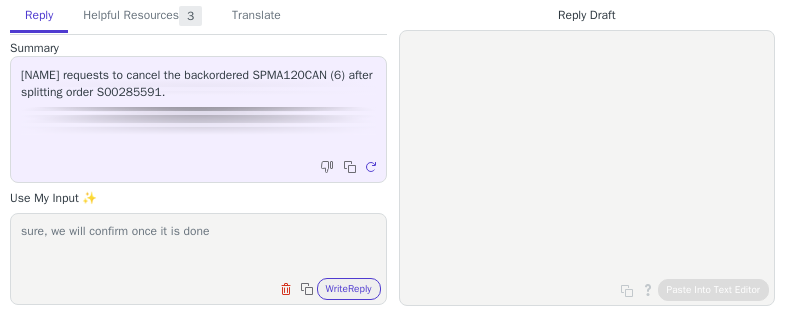 scroll, scrollTop: 0, scrollLeft: 0, axis: both 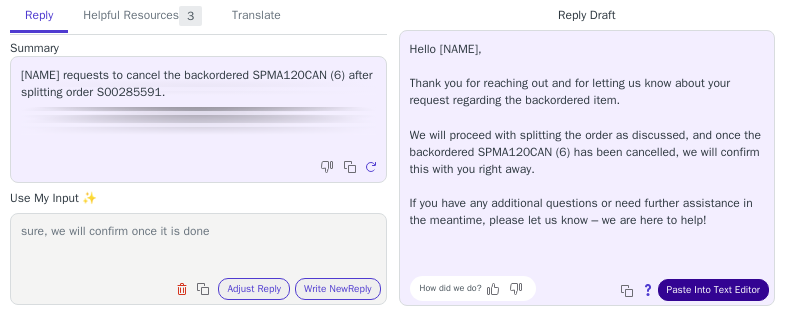 click on "Paste Into Text Editor" at bounding box center (713, 290) 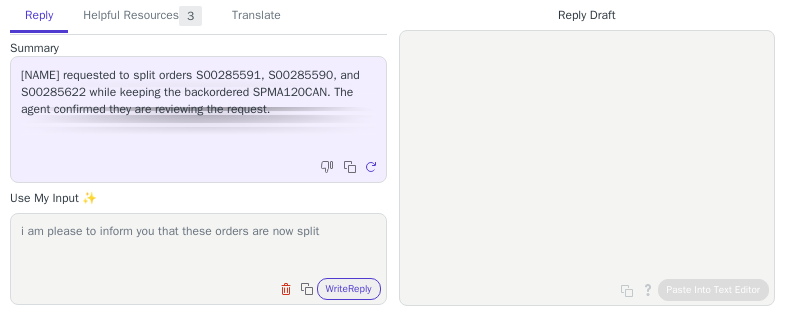 scroll, scrollTop: 0, scrollLeft: 0, axis: both 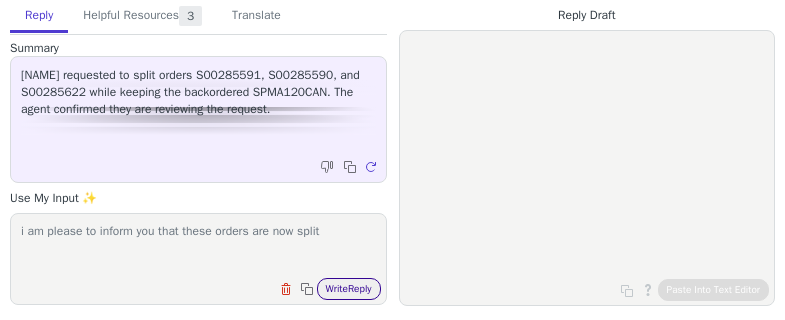 click on "Write  Reply" at bounding box center (349, 289) 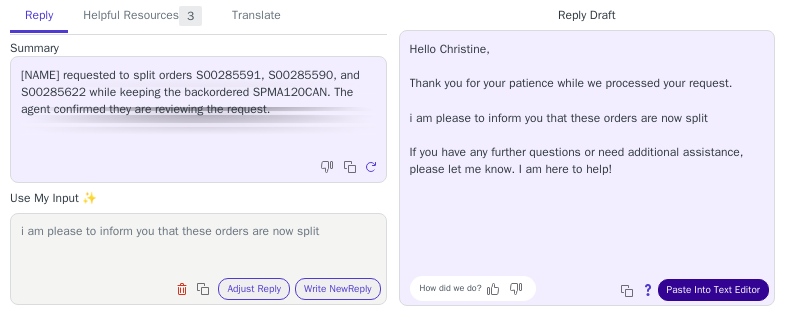 click on "Paste Into Text Editor" at bounding box center (713, 290) 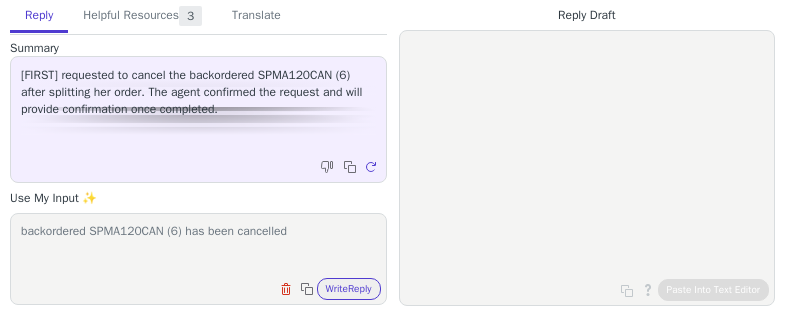 scroll, scrollTop: 0, scrollLeft: 0, axis: both 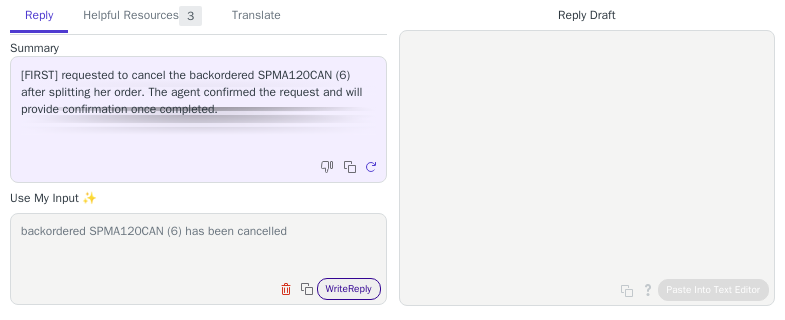 click on "Write  Reply" at bounding box center [349, 289] 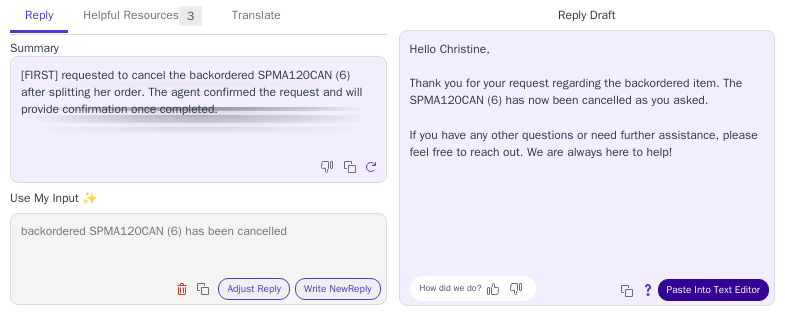 click on "Paste Into Text Editor" at bounding box center [713, 290] 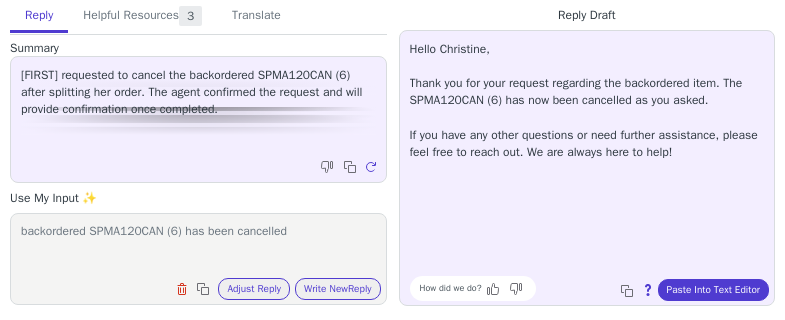 click on "backordered SPMA120CAN (6) has been cancelled" at bounding box center [198, 246] 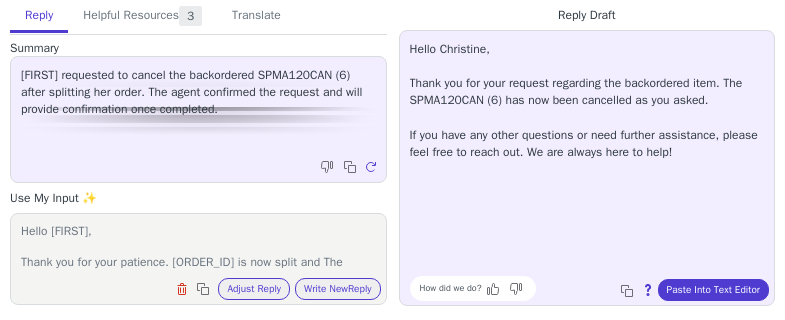 scroll, scrollTop: 63, scrollLeft: 0, axis: vertical 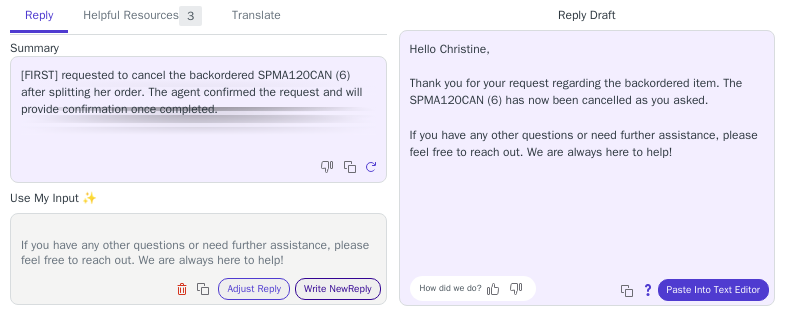 type on "Hello Christine,
Thank you for your patience. S00285591 is now split and The SPMA120CAN (6) has now been cancelled as you asked.
If you have any other questions or need further assistance, please feel free to reach out. We are always here to help!" 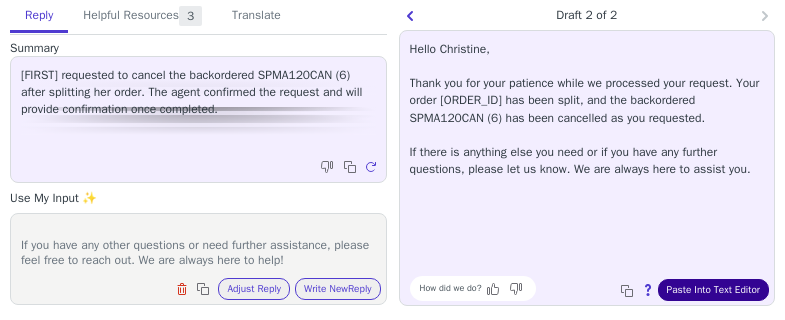 click on "Paste Into Text Editor" at bounding box center [713, 290] 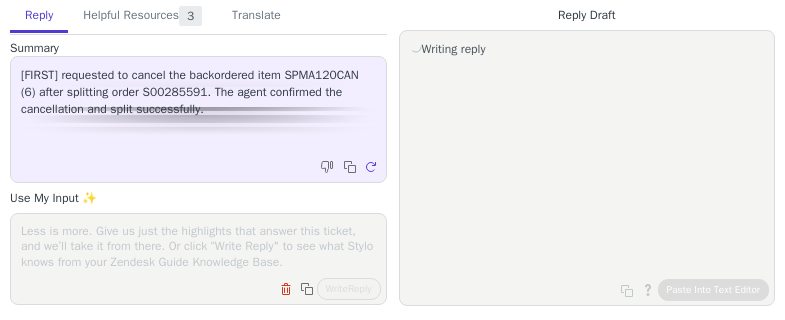 scroll, scrollTop: 0, scrollLeft: 0, axis: both 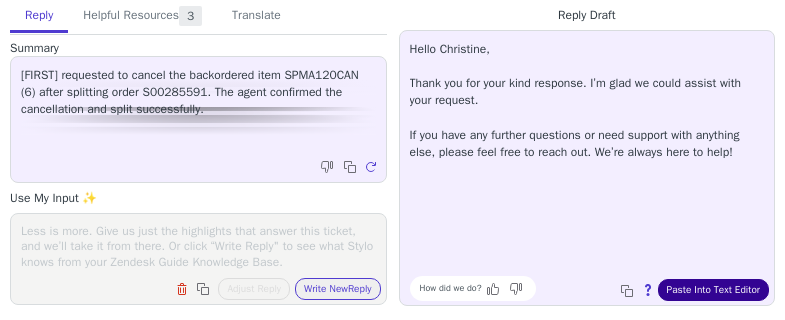 click on "Paste Into Text Editor" at bounding box center (713, 290) 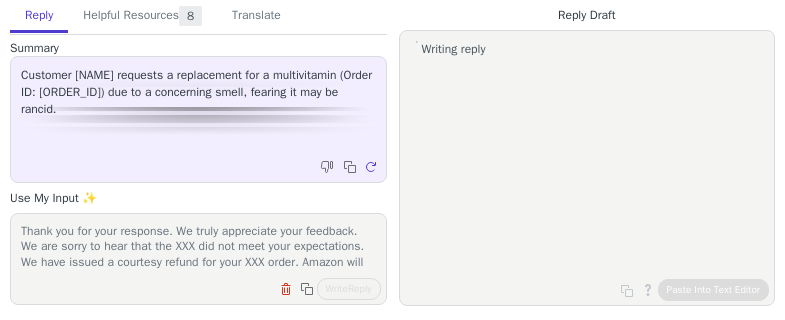 scroll, scrollTop: 0, scrollLeft: 0, axis: both 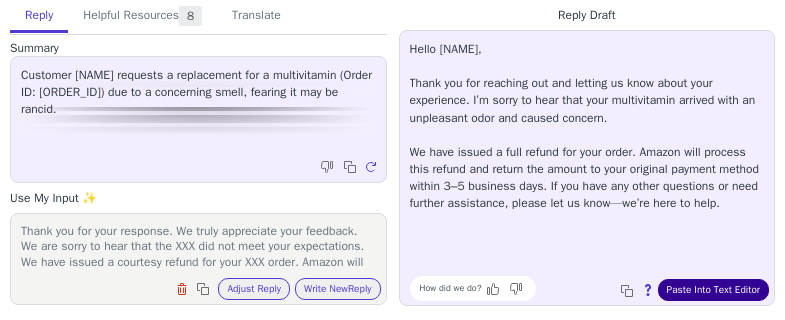 click on "Paste Into Text Editor" at bounding box center [713, 290] 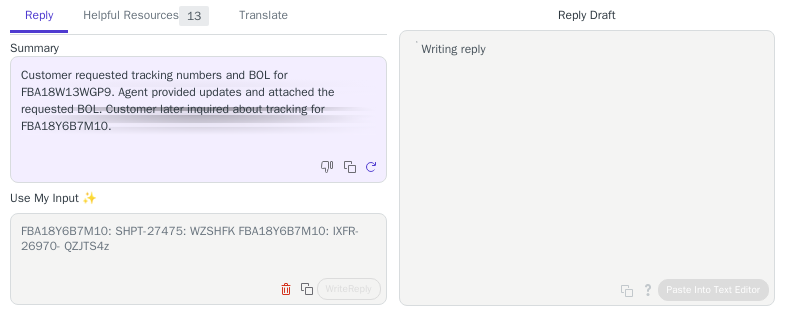 scroll, scrollTop: 0, scrollLeft: 0, axis: both 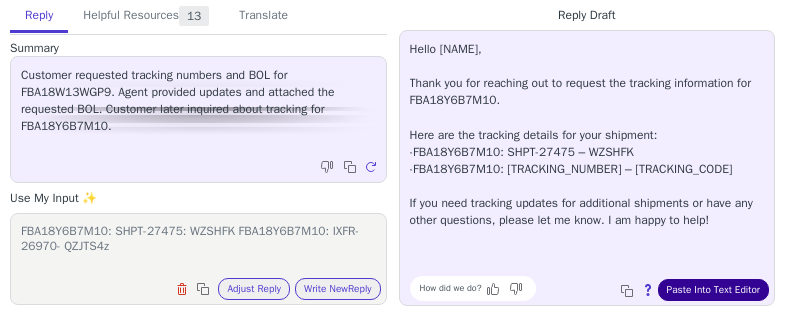 click on "Paste Into Text Editor" at bounding box center (713, 290) 